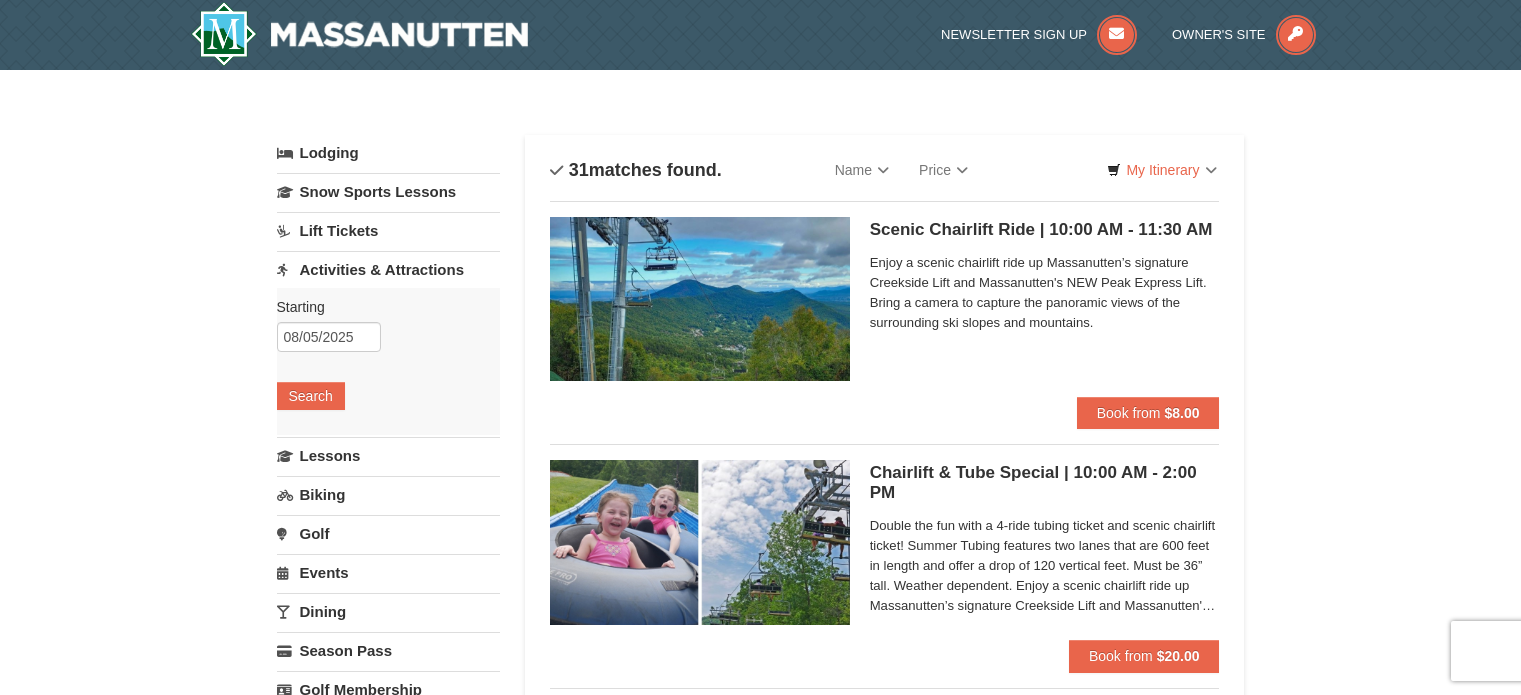 select on "8" 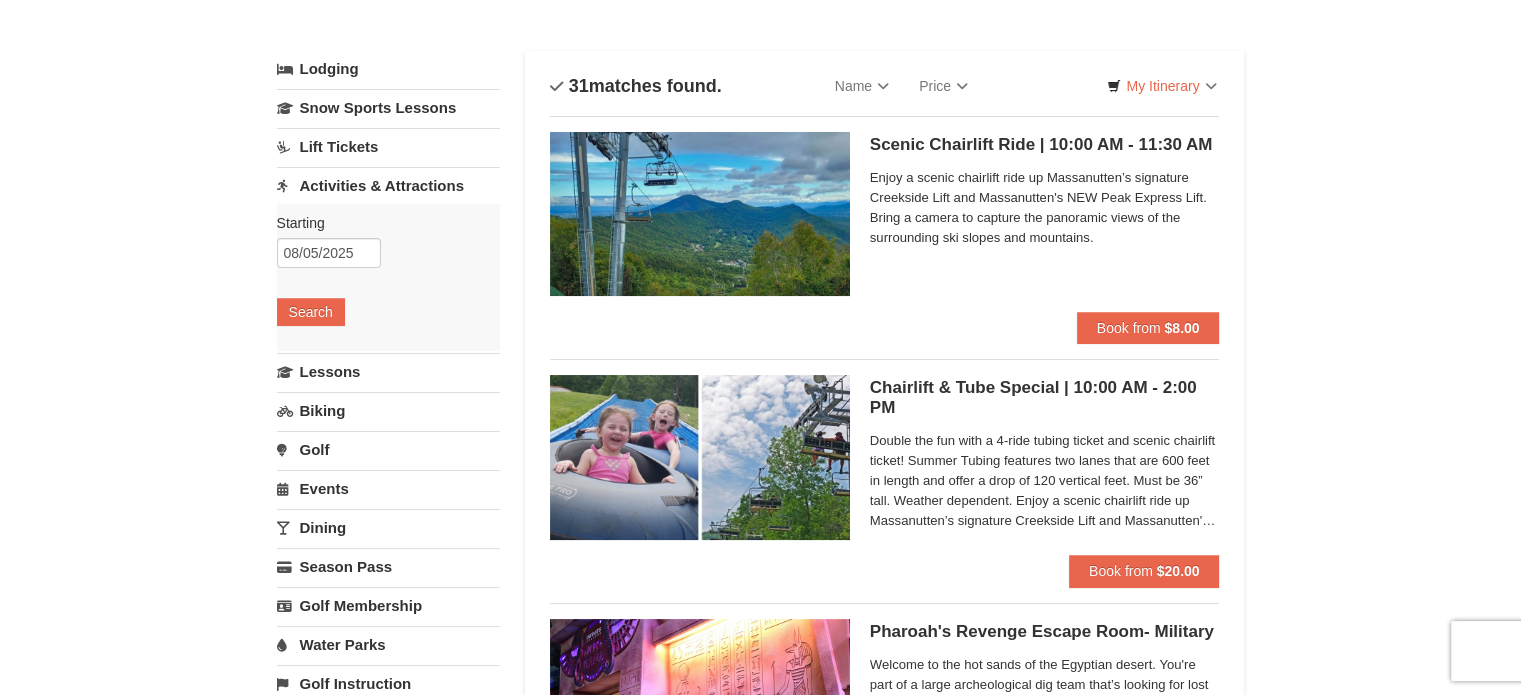 scroll, scrollTop: 84, scrollLeft: 0, axis: vertical 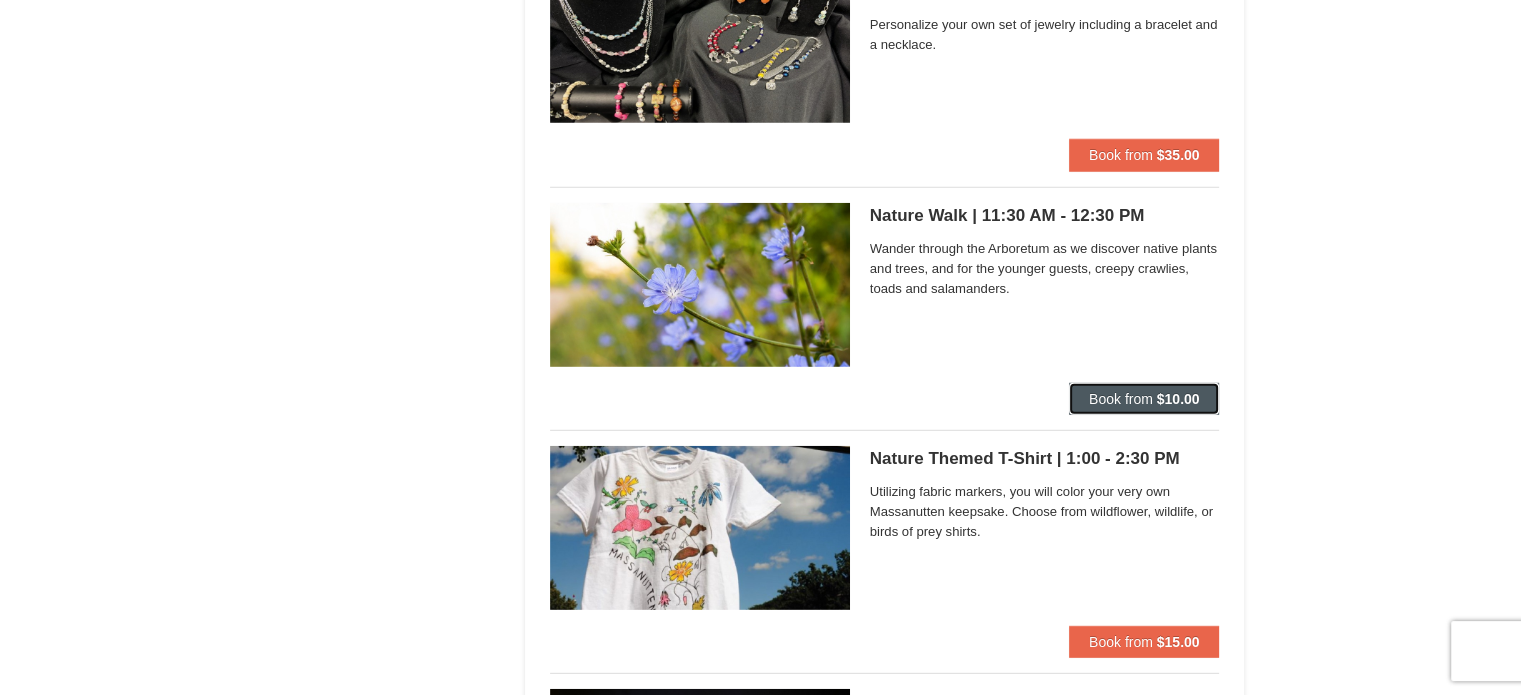 click on "Book from   $10.00" at bounding box center (1144, 399) 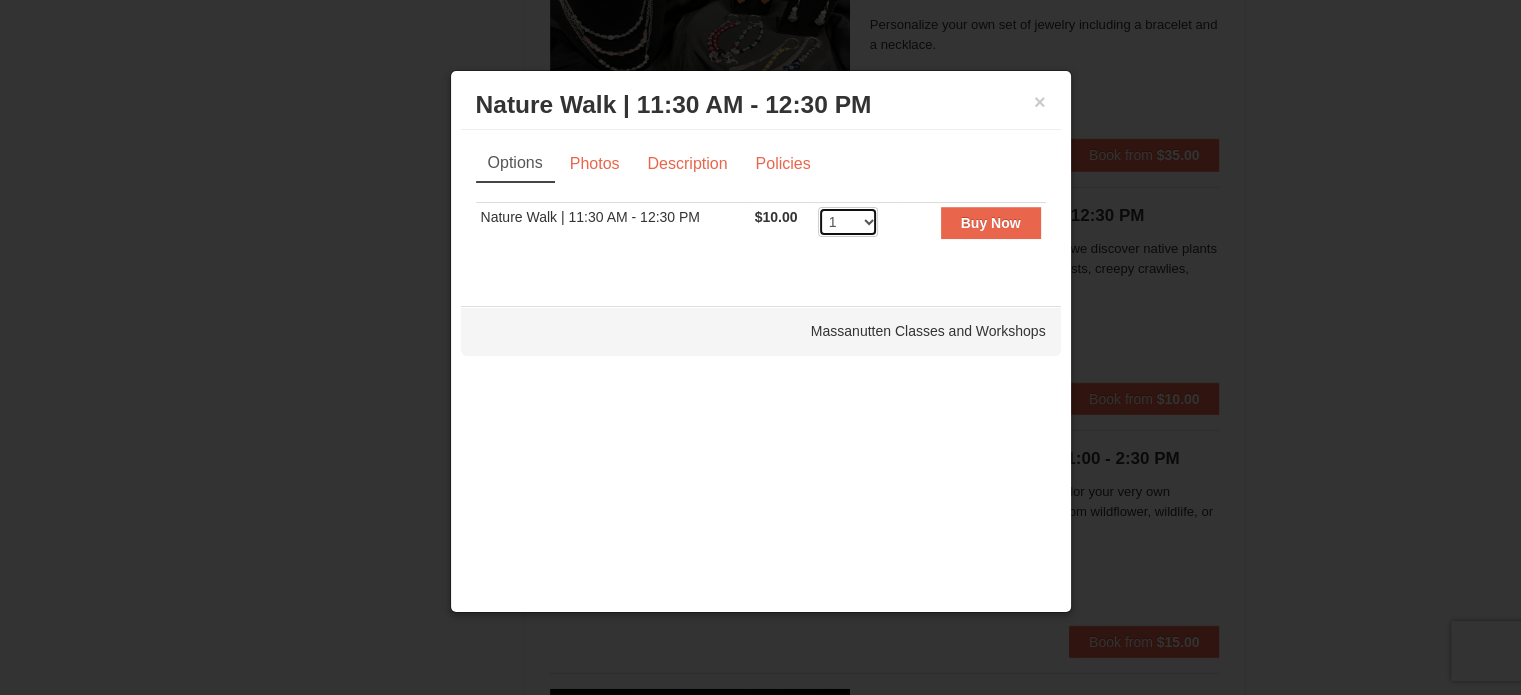 click on "1 2 3 4 5 6 7 8 9 10 11 12 13 14 15" at bounding box center (848, 222) 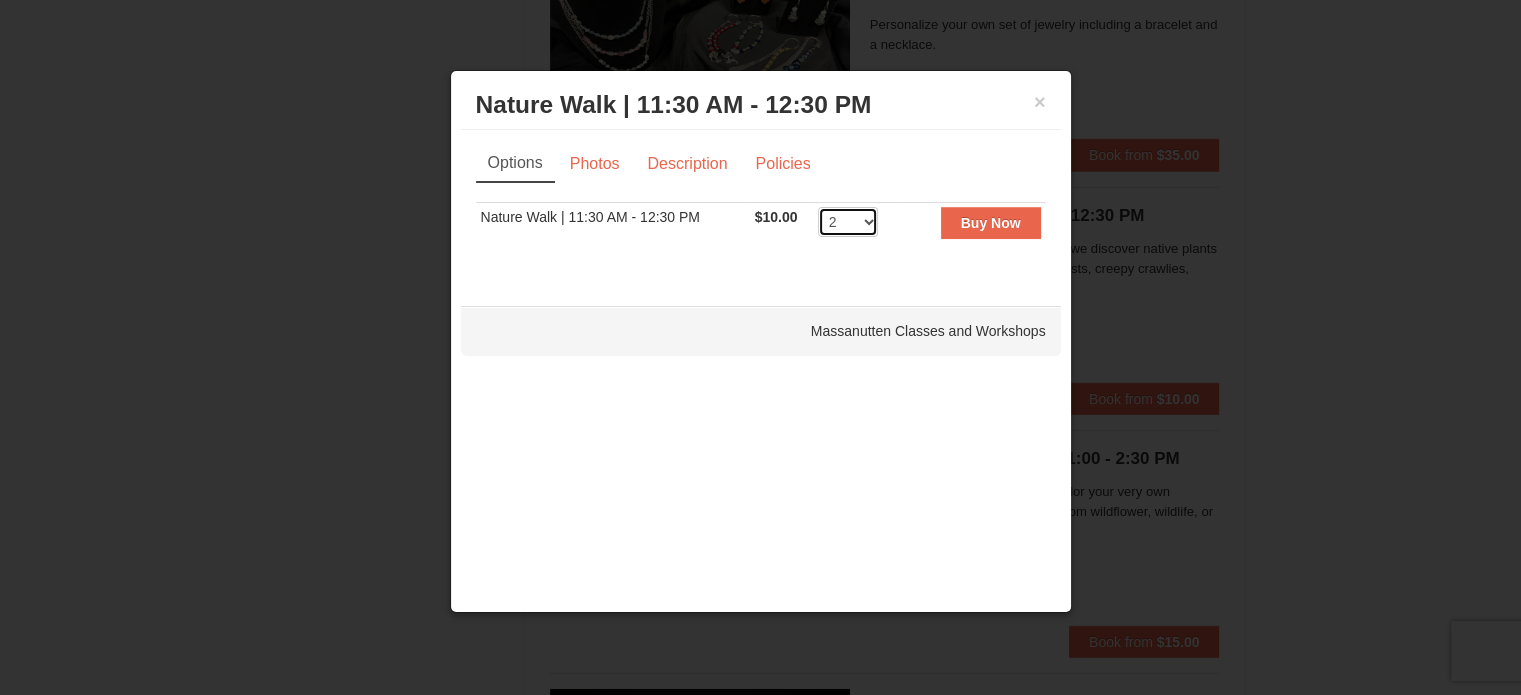 click on "1 2 3 4 5 6 7 8 9 10 11 12 13 14 15" at bounding box center (848, 222) 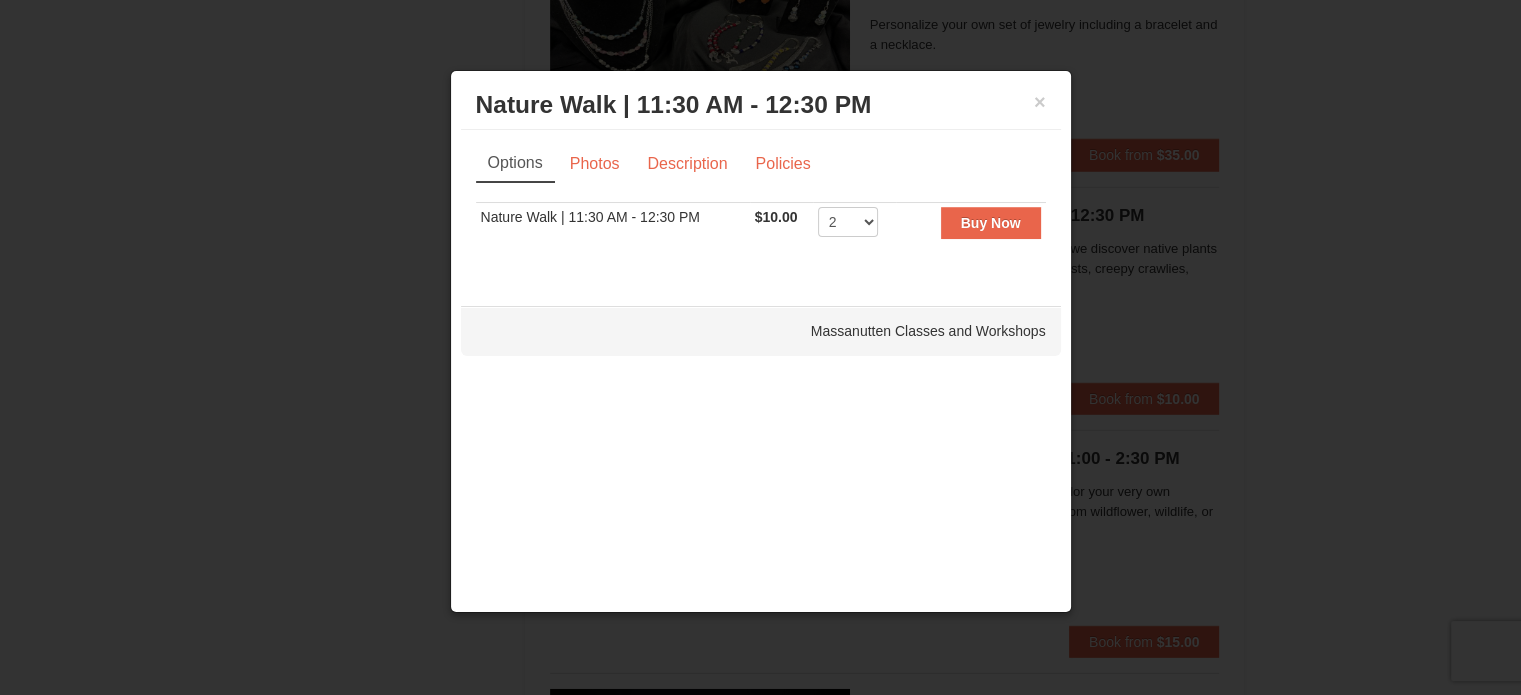 click on "Options
Photos
Description
Policies
Sorry, no matches found.
Please remove some filters, or change your dates to find available options.
Nature Walk | 11:30 AM - 12:30 PM
$10.00
Includes all fees. Tax excluded.
1 2 3 4 5 6 7 8 9 10 11 12 13 14 15
Buy Now" at bounding box center [761, 208] 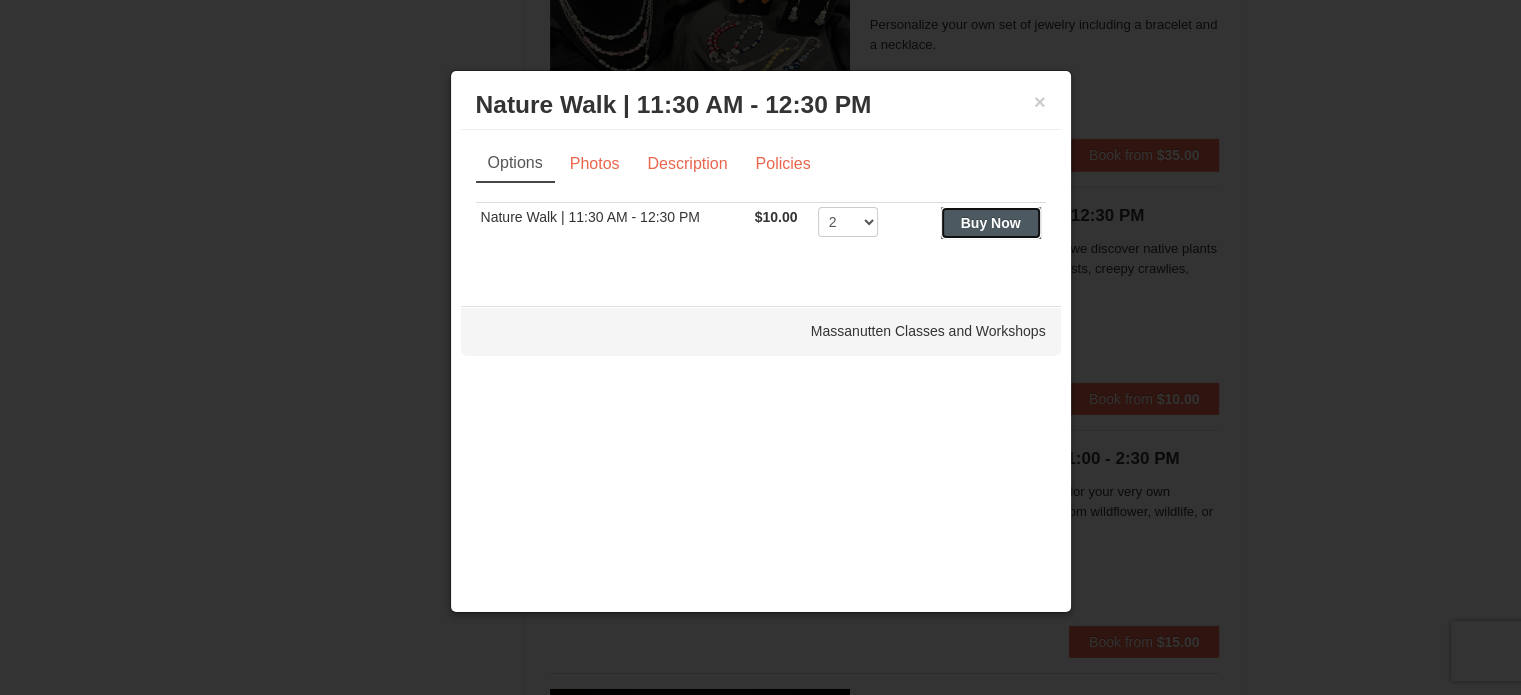 click on "Buy Now" at bounding box center [991, 223] 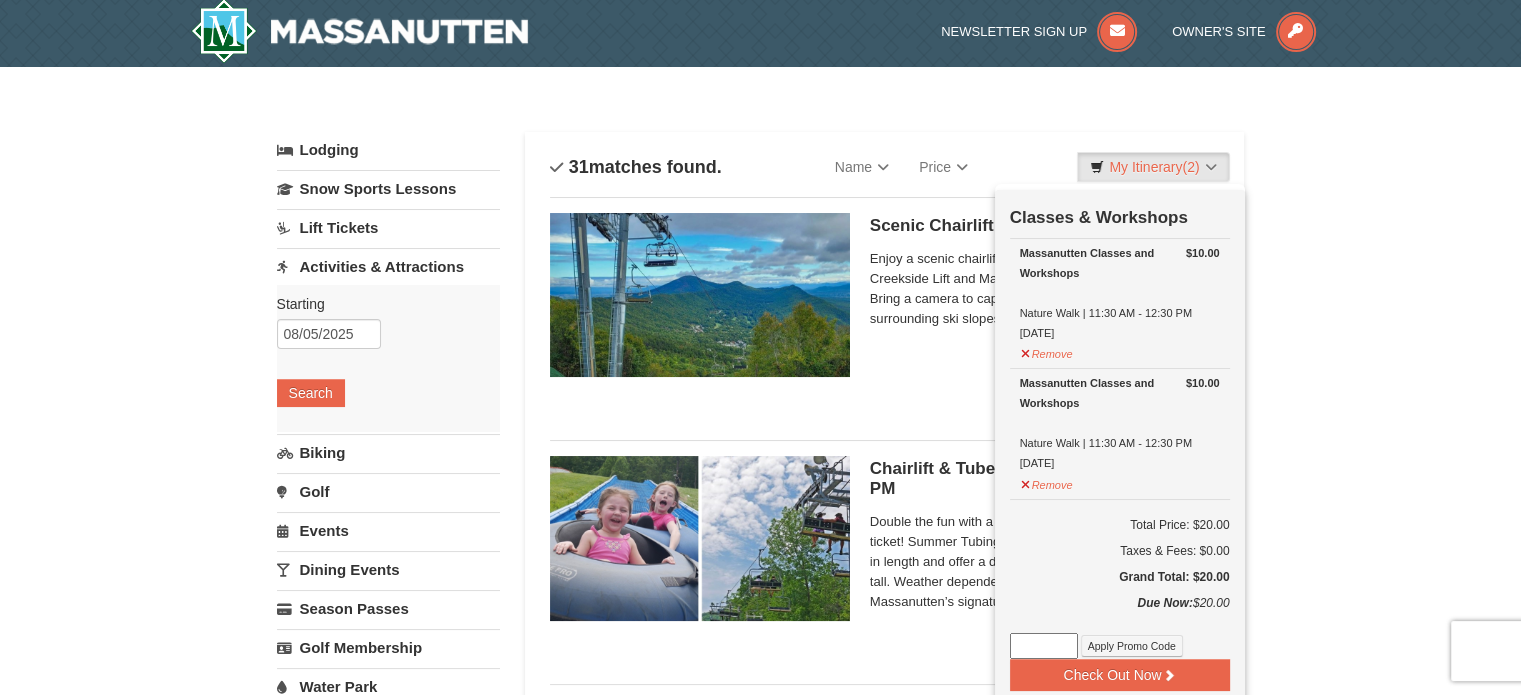scroll, scrollTop: 6, scrollLeft: 0, axis: vertical 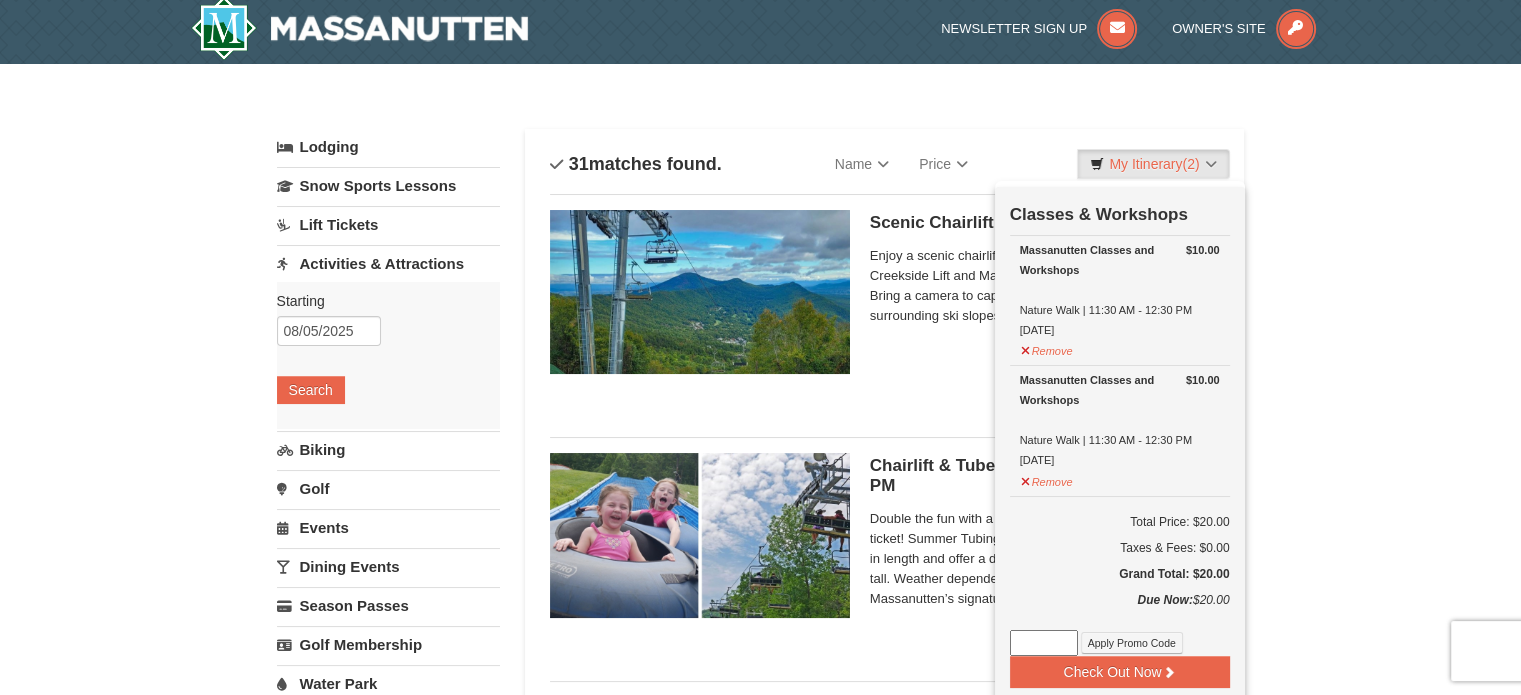 click on "Scenic Chairlift Ride | [TIME] - [TIME] Massanutten Scenic Chairlift Rides
Enjoy a scenic chairlift ride up Massanutten’s signature Creekside Lift and Massanutten's NEW Peak Express Lift. Bring a camera to capture the panoramic views of the surrounding ski slopes and mountains.
Book from   $8.00" at bounding box center [885, 299] 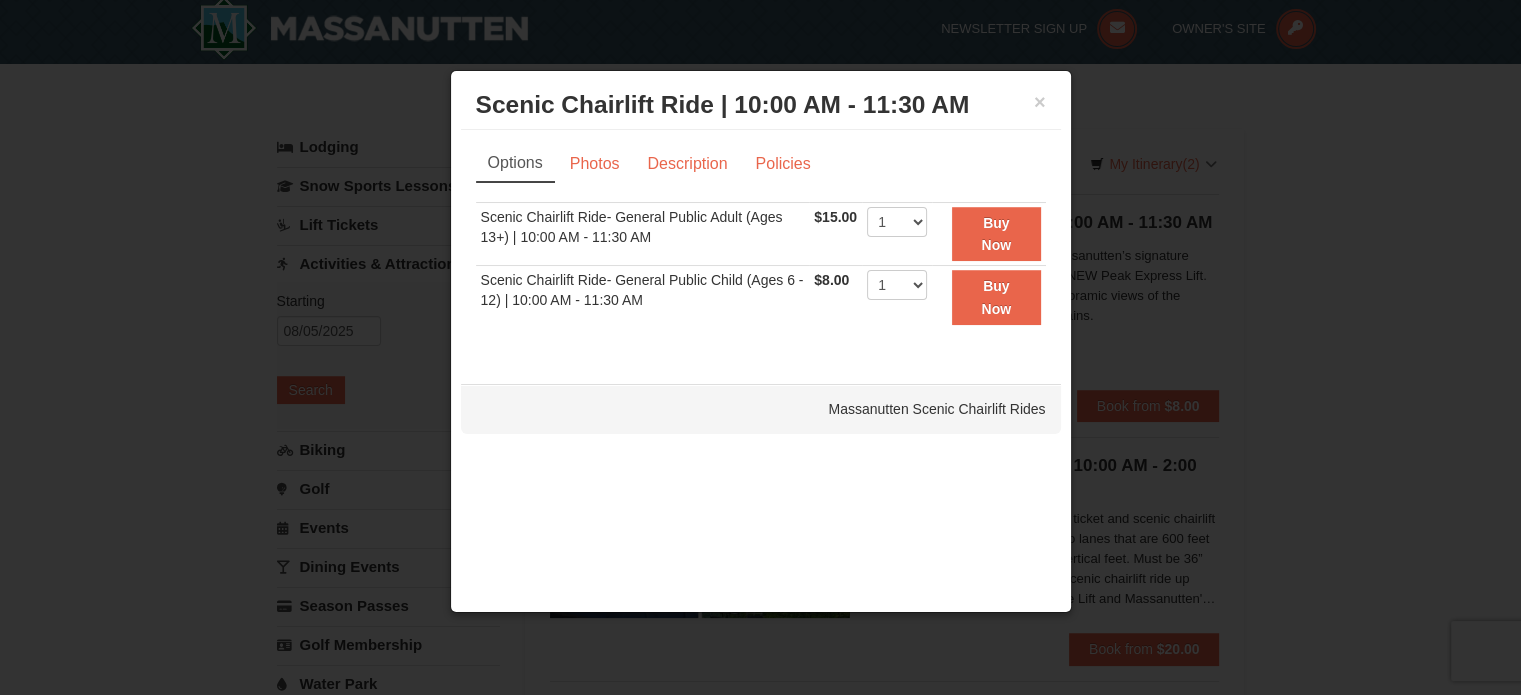 click at bounding box center [760, 347] 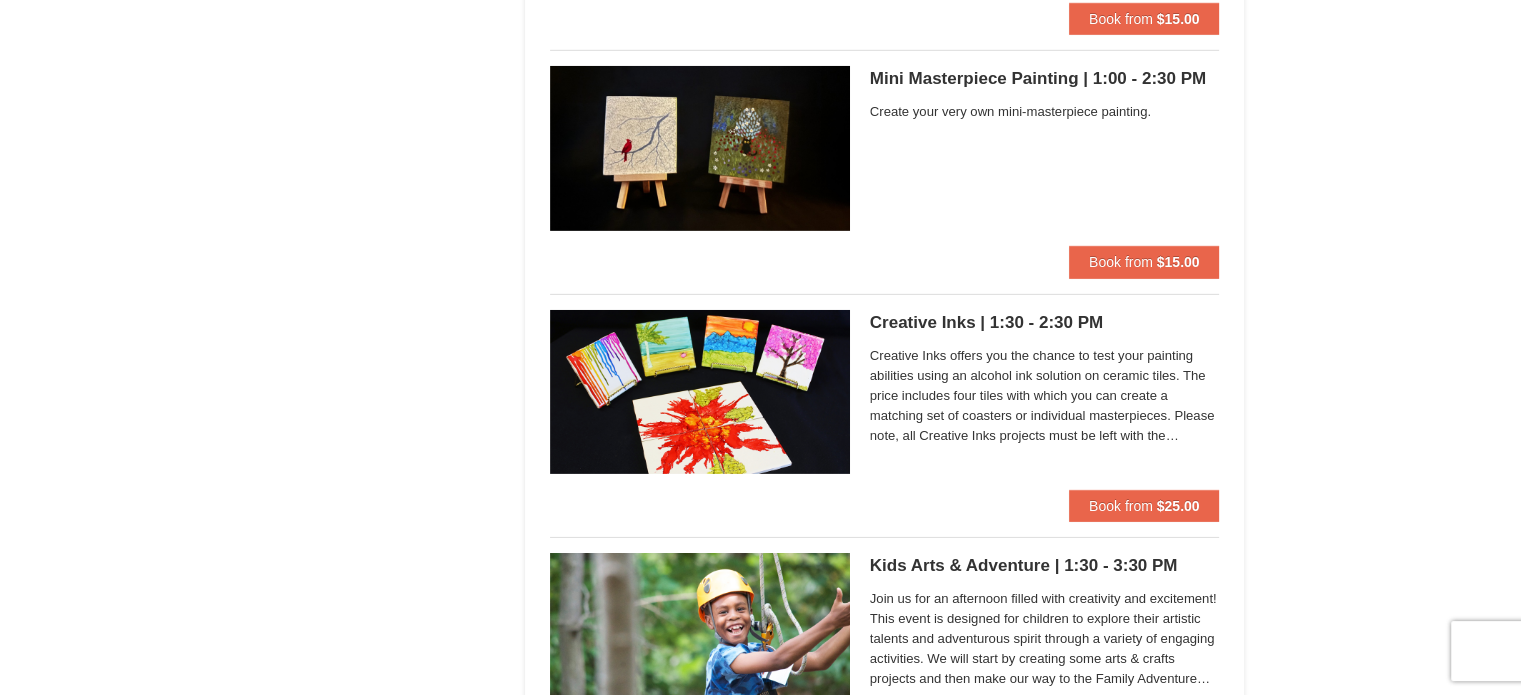 scroll, scrollTop: 6284, scrollLeft: 0, axis: vertical 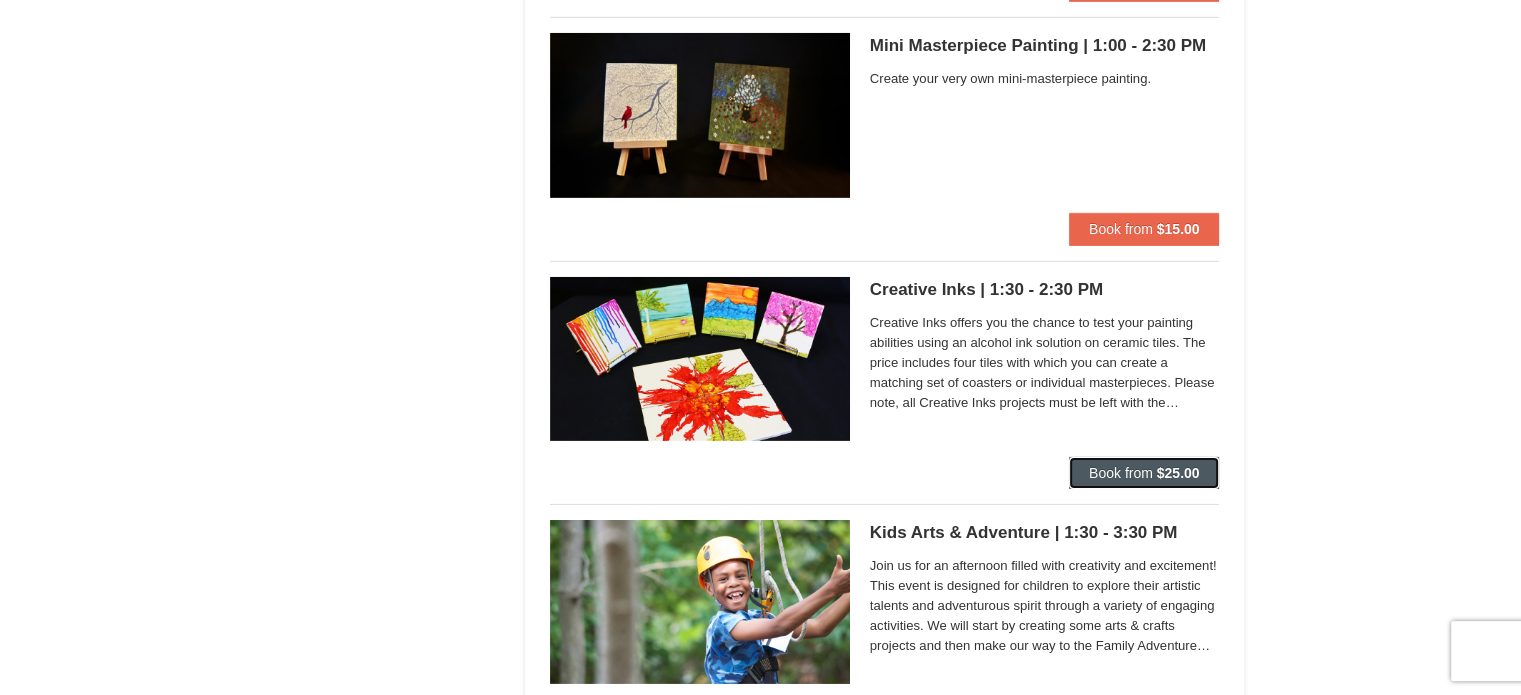 click on "Book from   $25.00" at bounding box center (1144, 473) 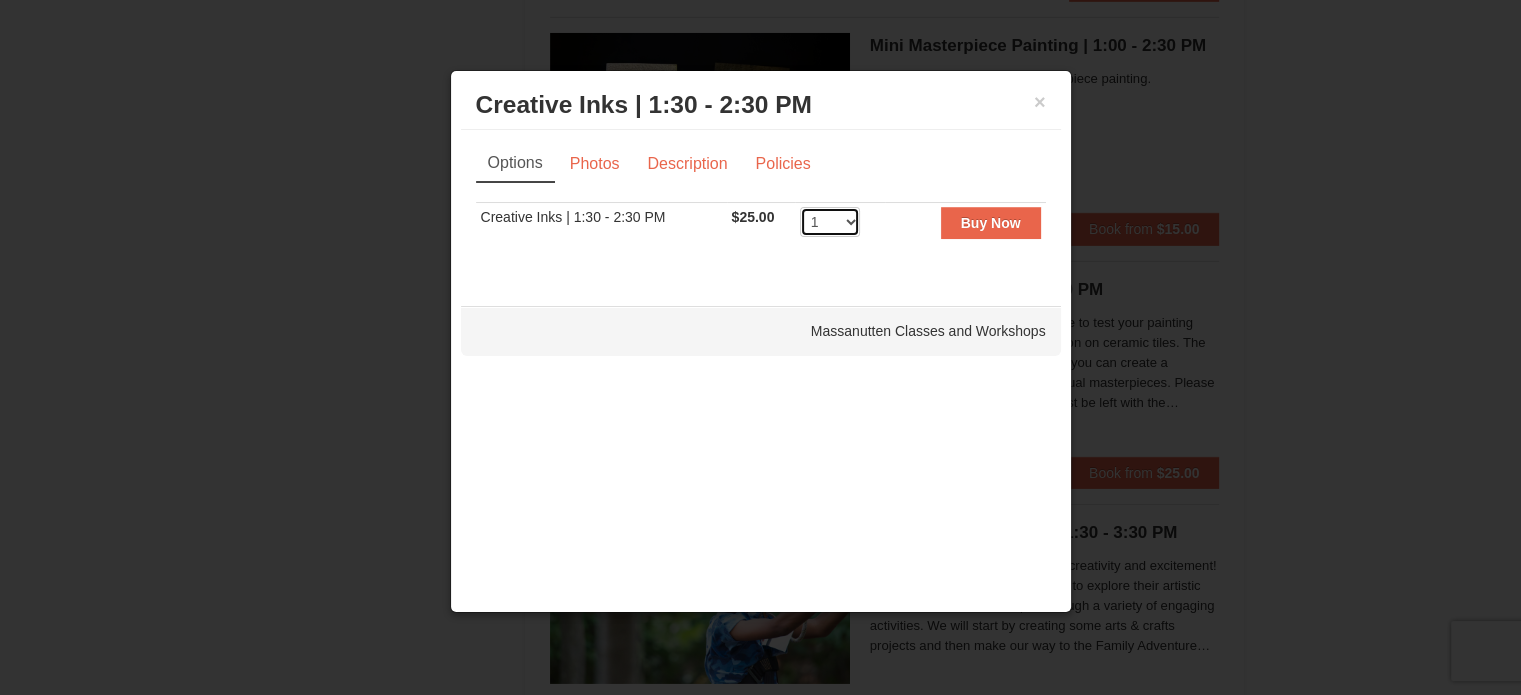 click on "1 2 3 4 5 6 7 8 9 10 11 12 13 14 15 16 17 18 19 20" at bounding box center [830, 222] 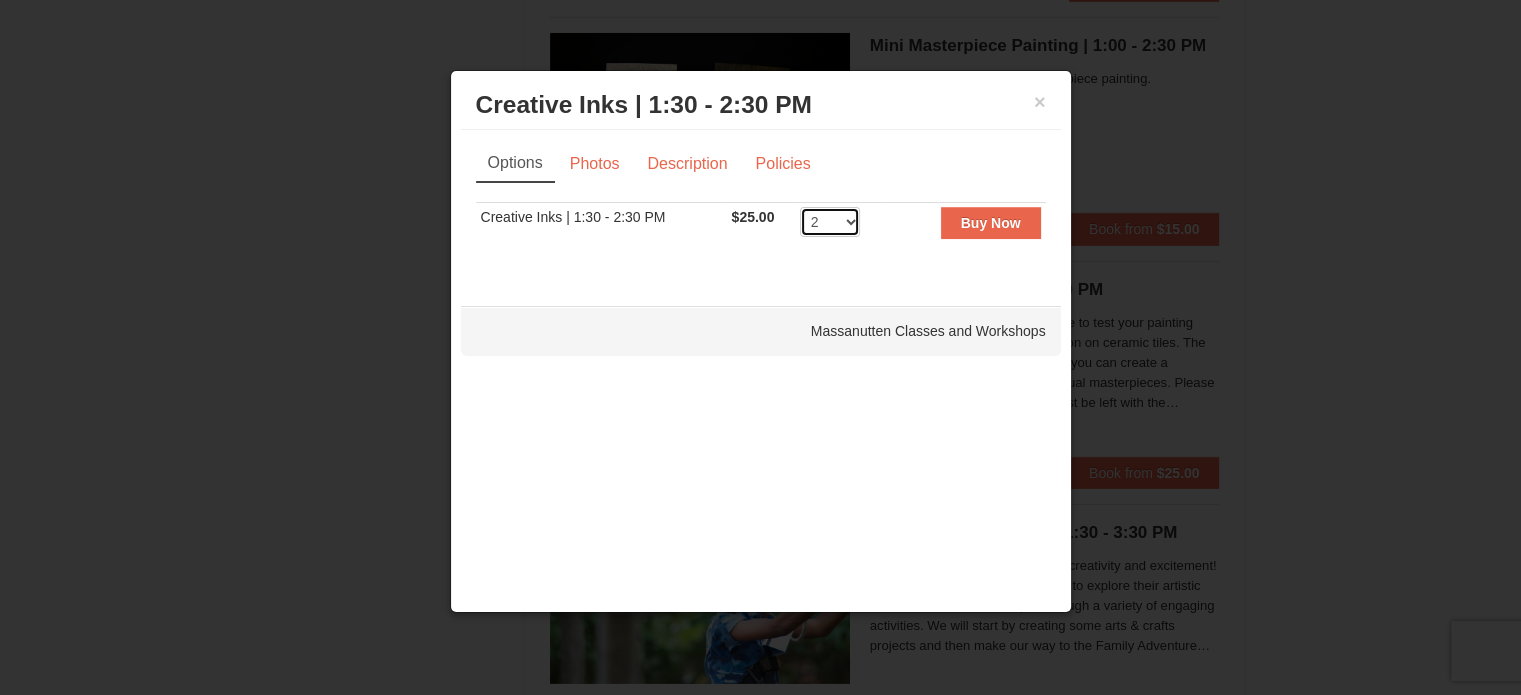 click on "1 2 3 4 5 6 7 8 9 10 11 12 13 14 15 16 17 18 19 20" at bounding box center (830, 222) 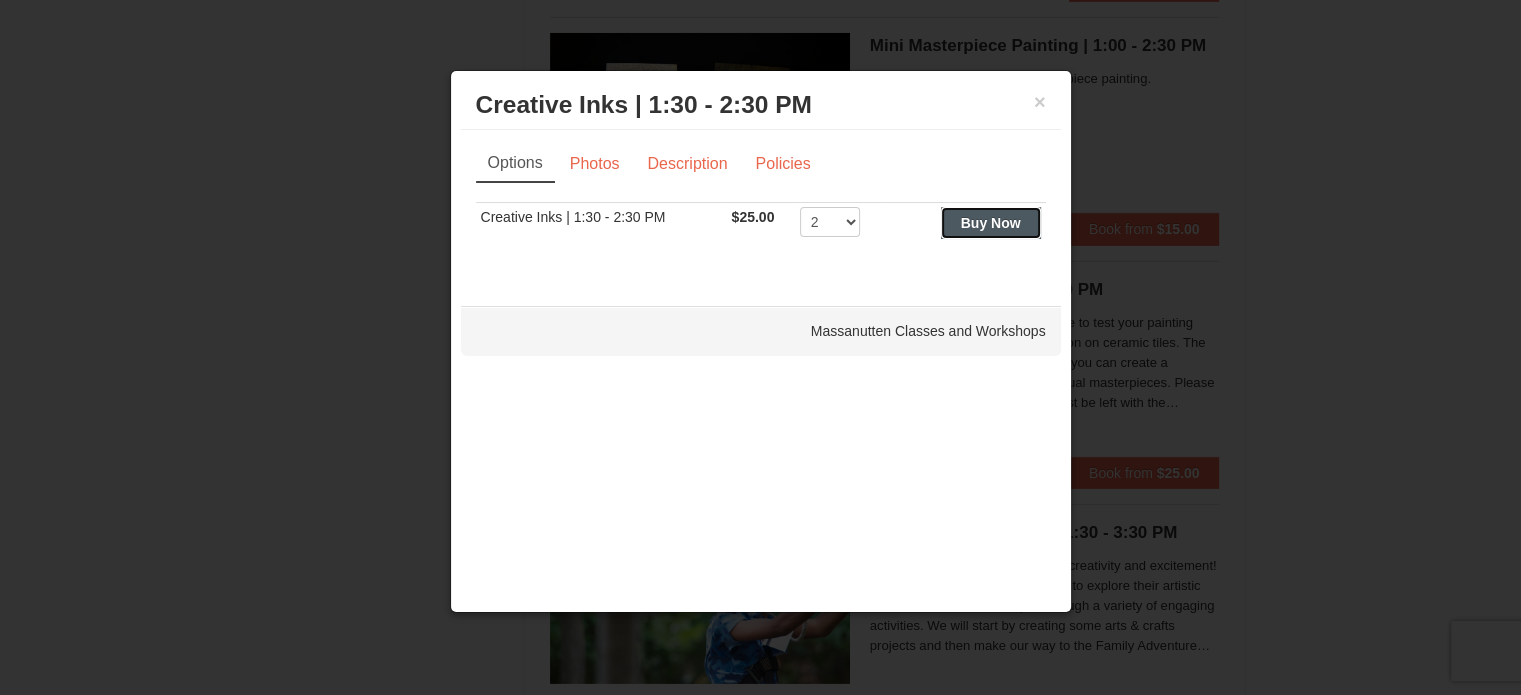 click on "Buy Now" at bounding box center [991, 223] 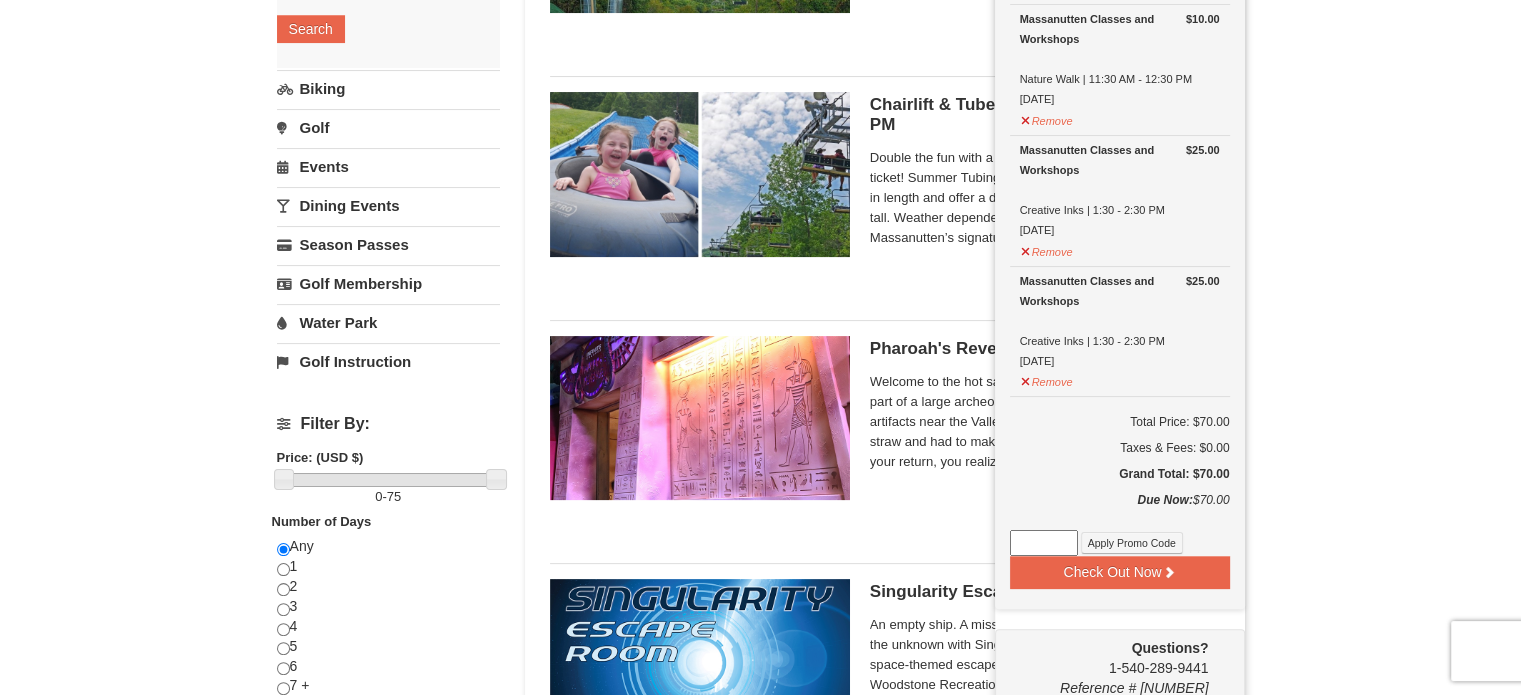 scroll, scrollTop: 366, scrollLeft: 0, axis: vertical 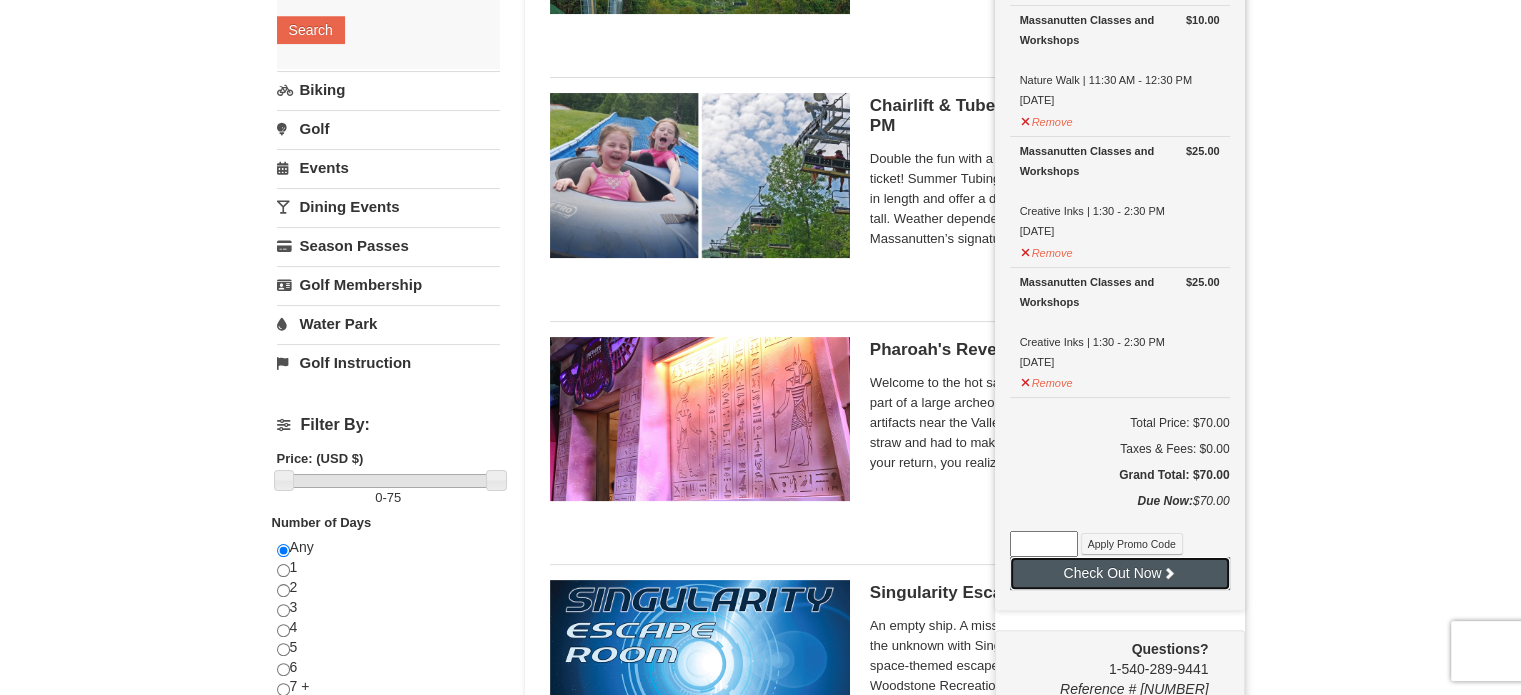 click on "Check Out Now" at bounding box center [1120, 573] 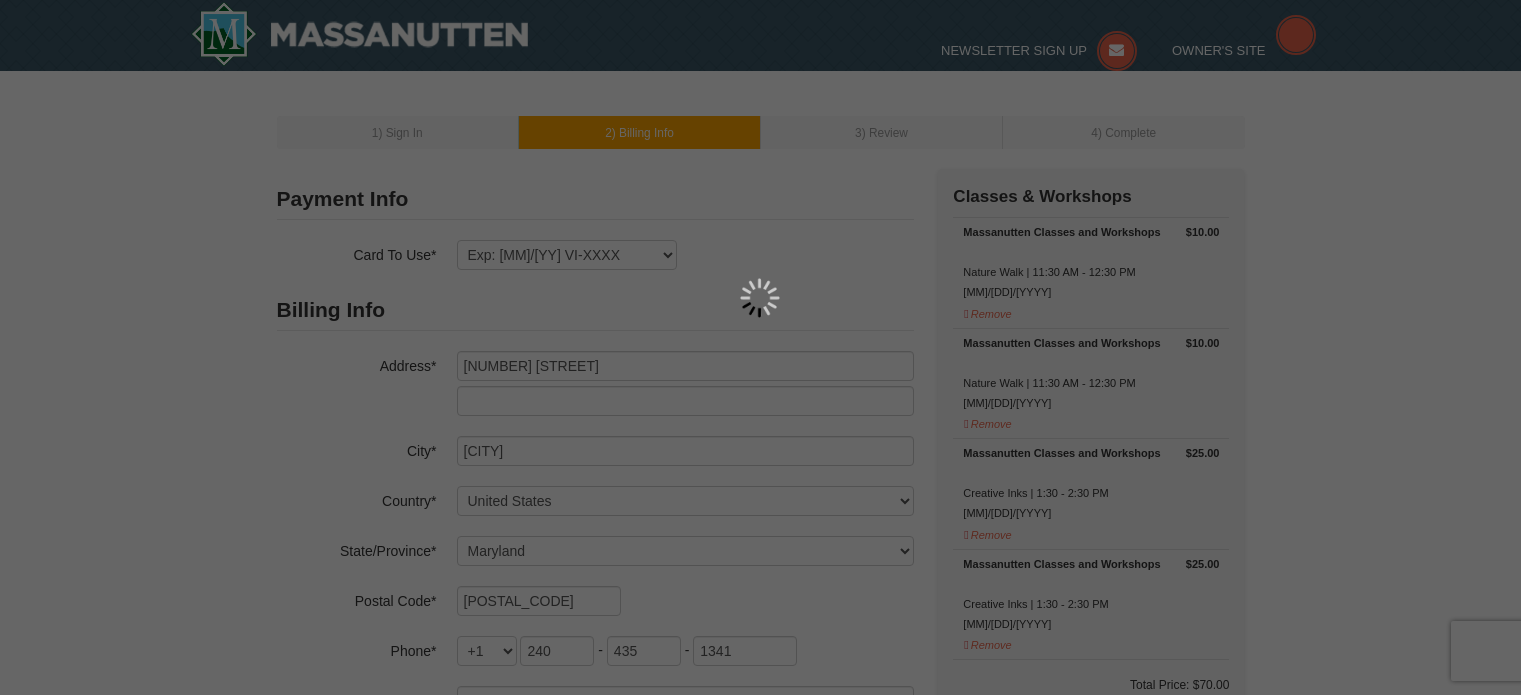 select on "MD" 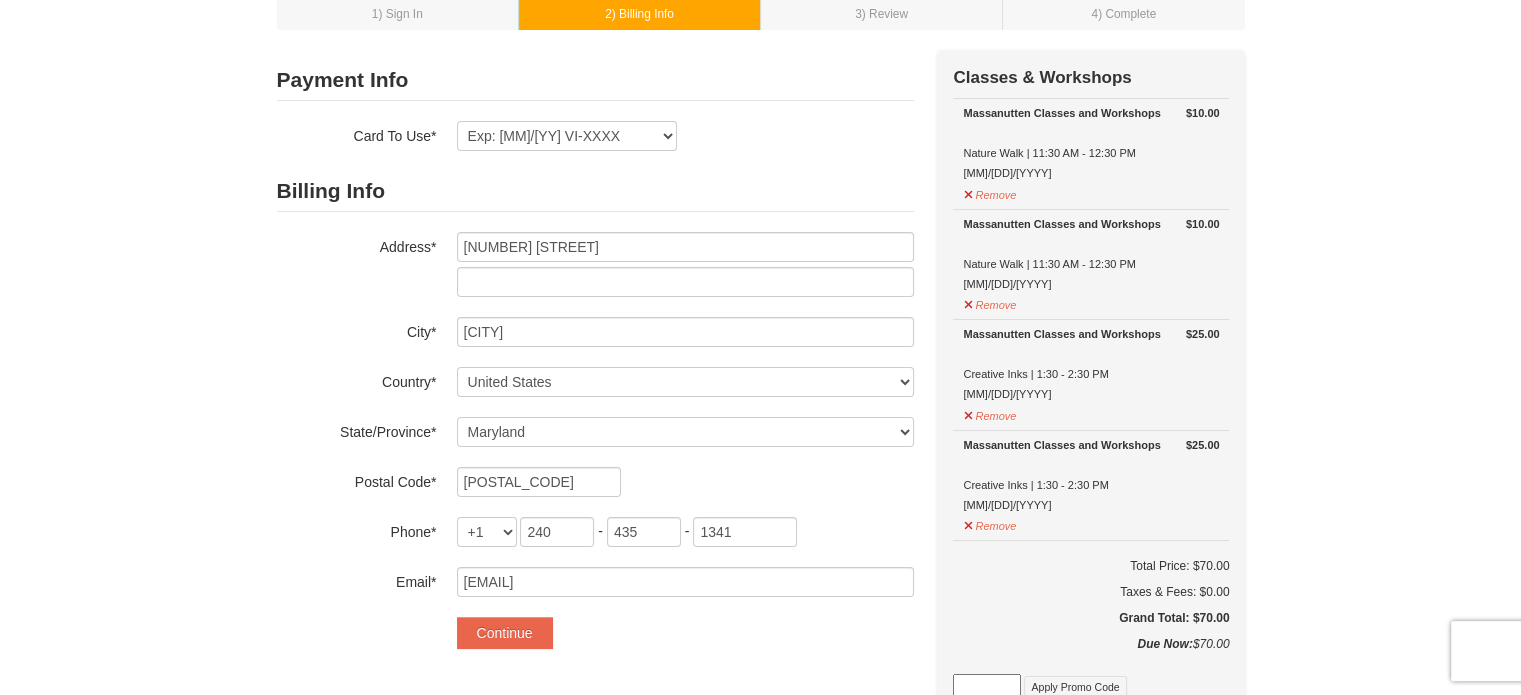 scroll, scrollTop: 147, scrollLeft: 0, axis: vertical 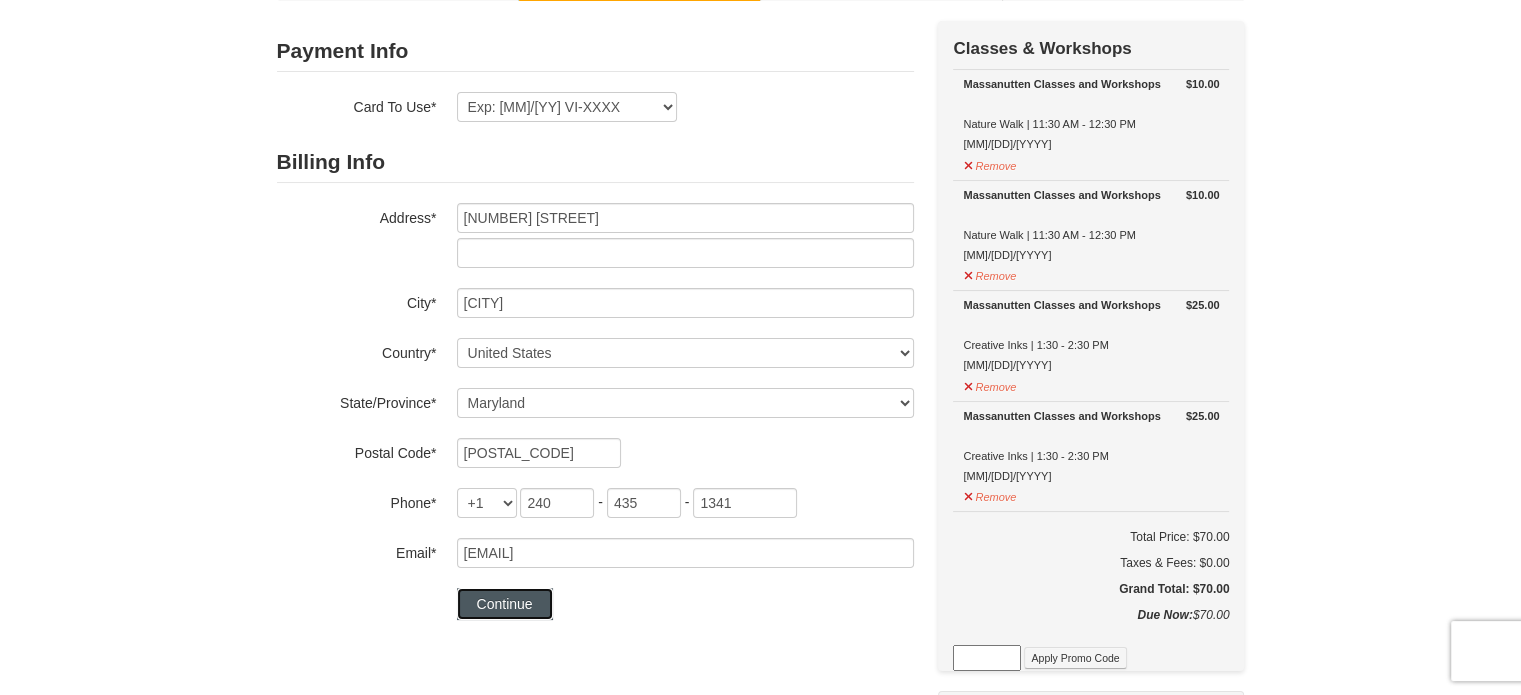 click on "Continue" at bounding box center (505, 604) 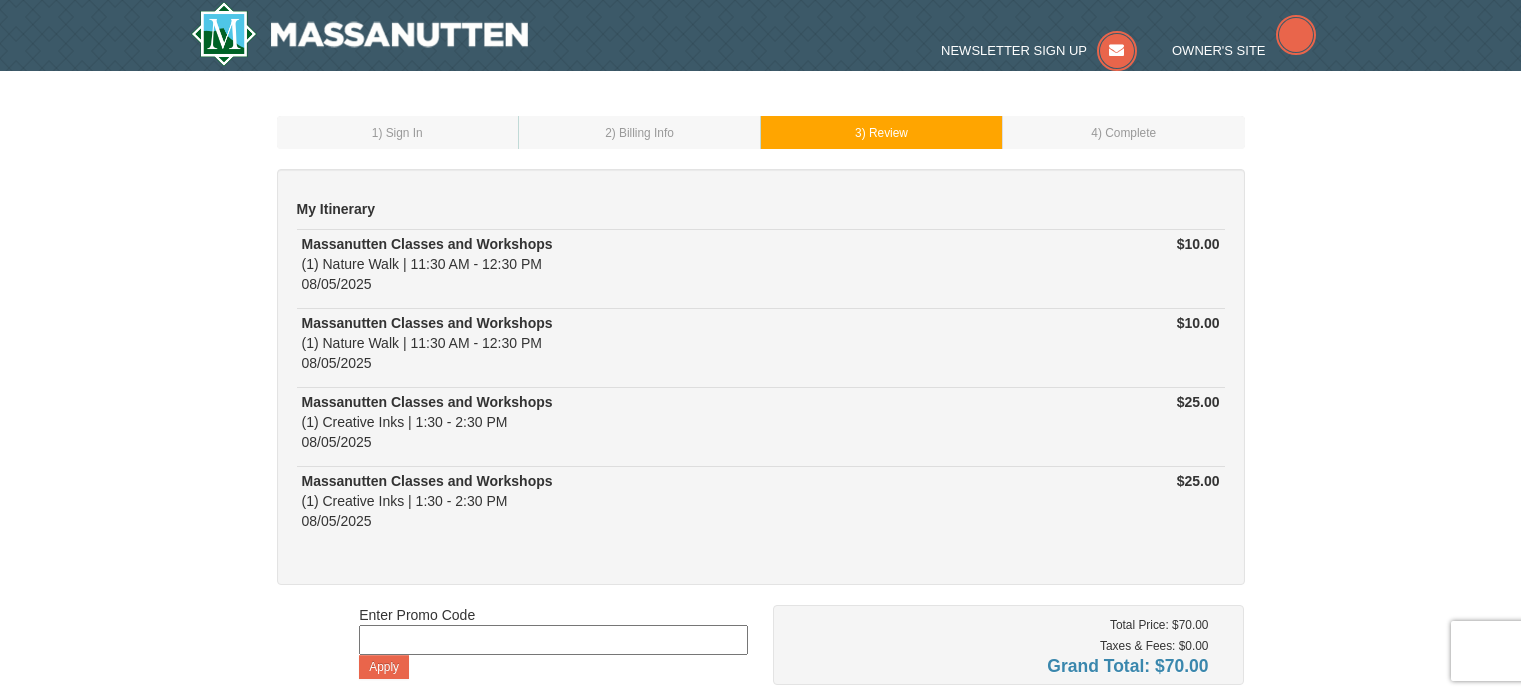 scroll, scrollTop: 0, scrollLeft: 0, axis: both 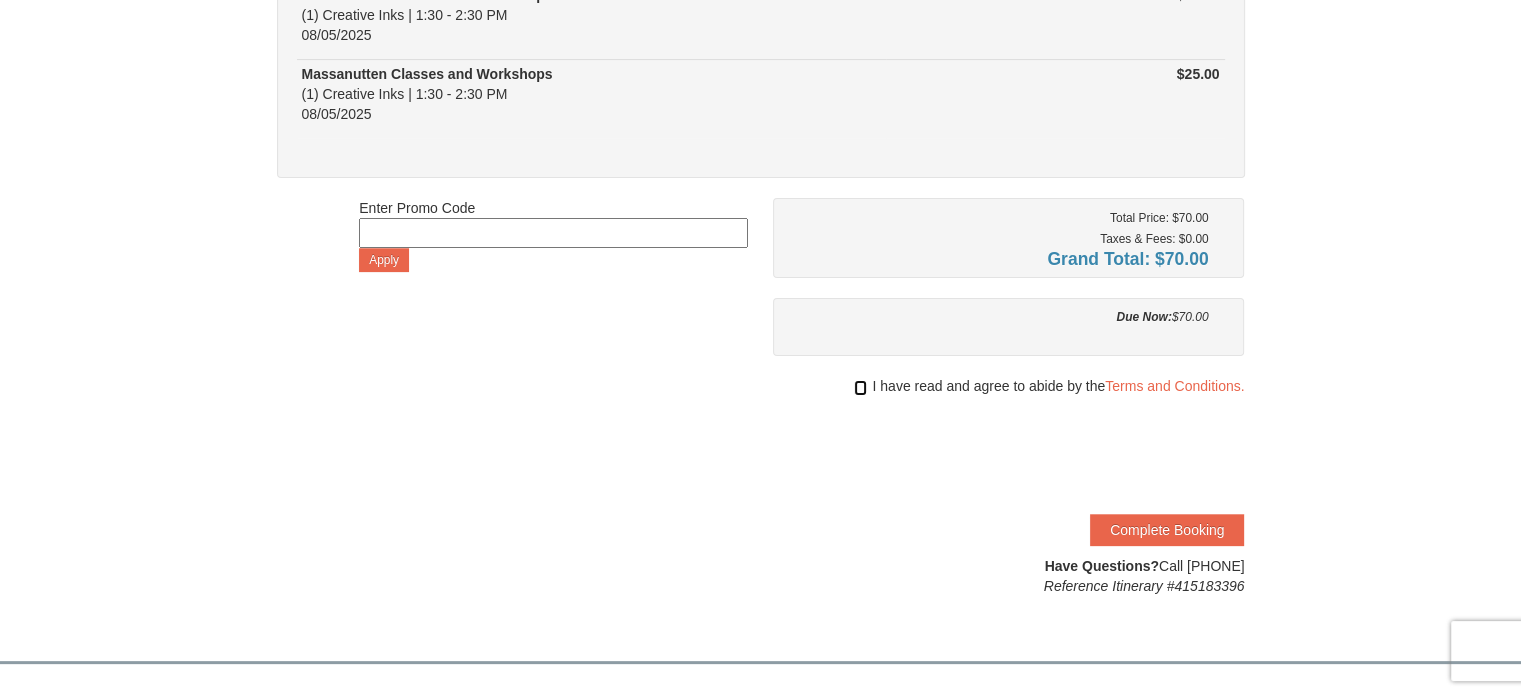 click at bounding box center (860, 388) 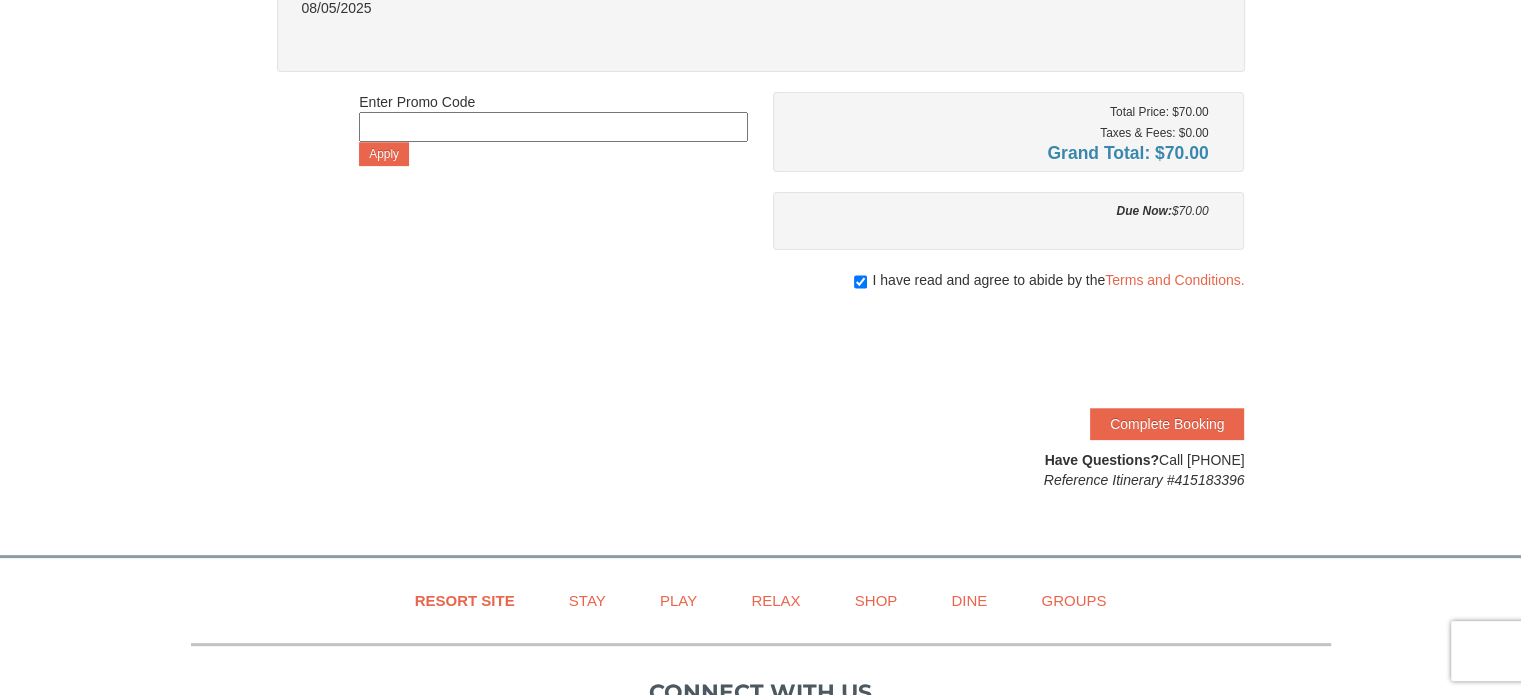 scroll, scrollTop: 514, scrollLeft: 0, axis: vertical 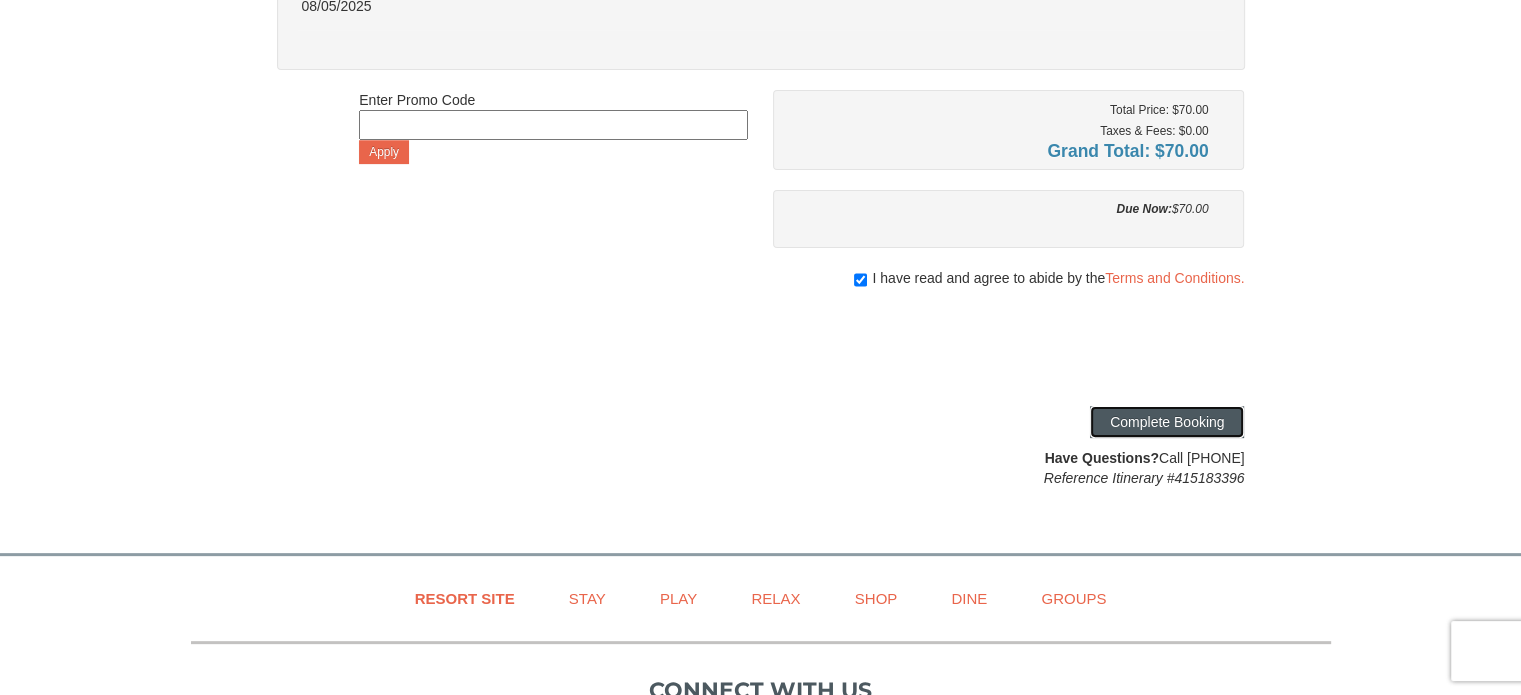click on "Complete Booking" at bounding box center (1167, 422) 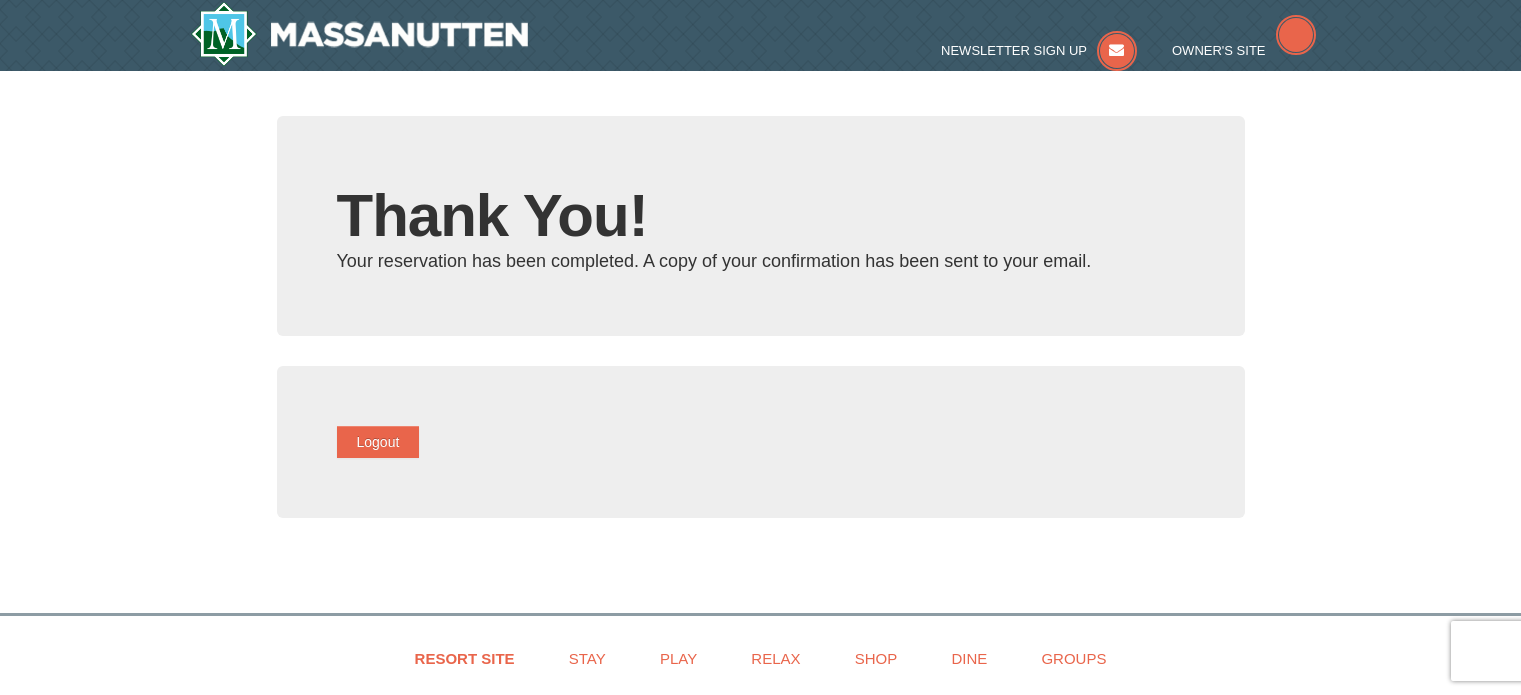 scroll, scrollTop: 0, scrollLeft: 0, axis: both 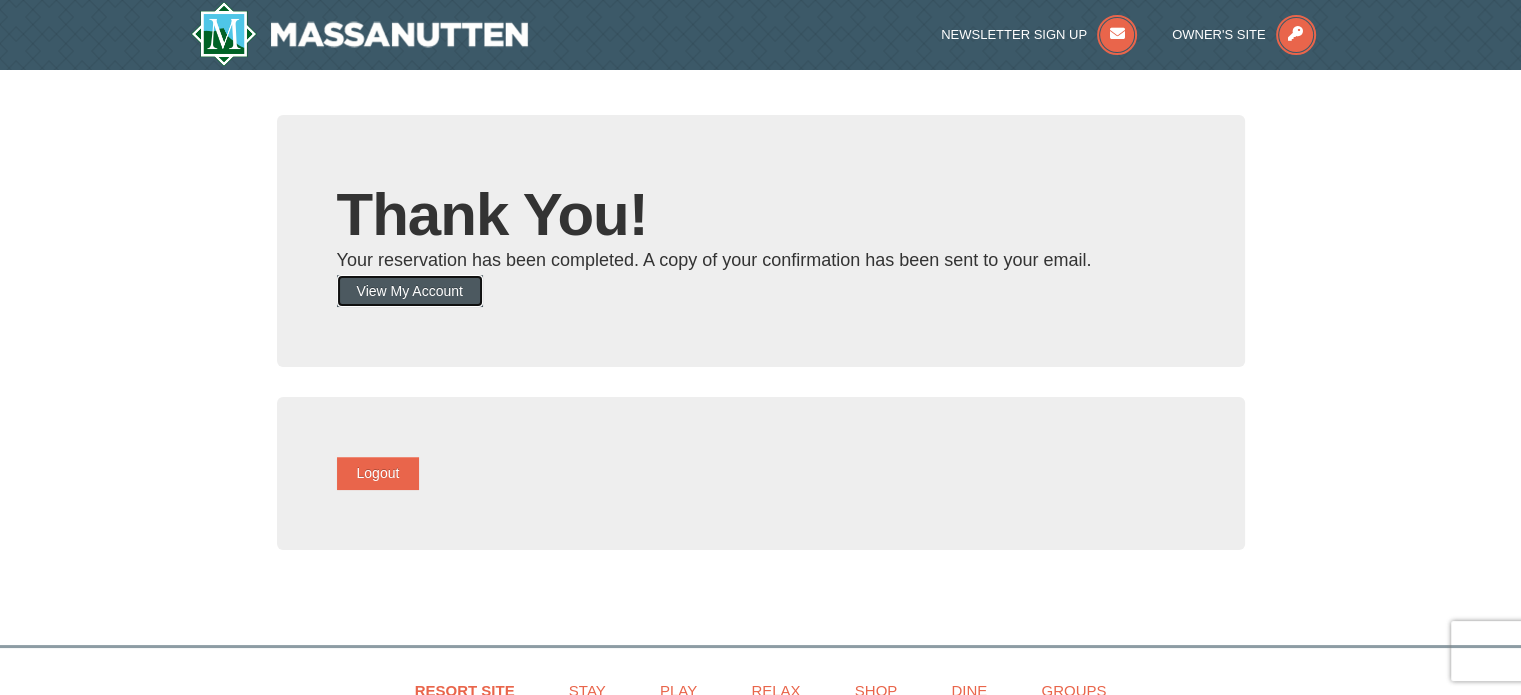 click on "View My Account" at bounding box center (410, 291) 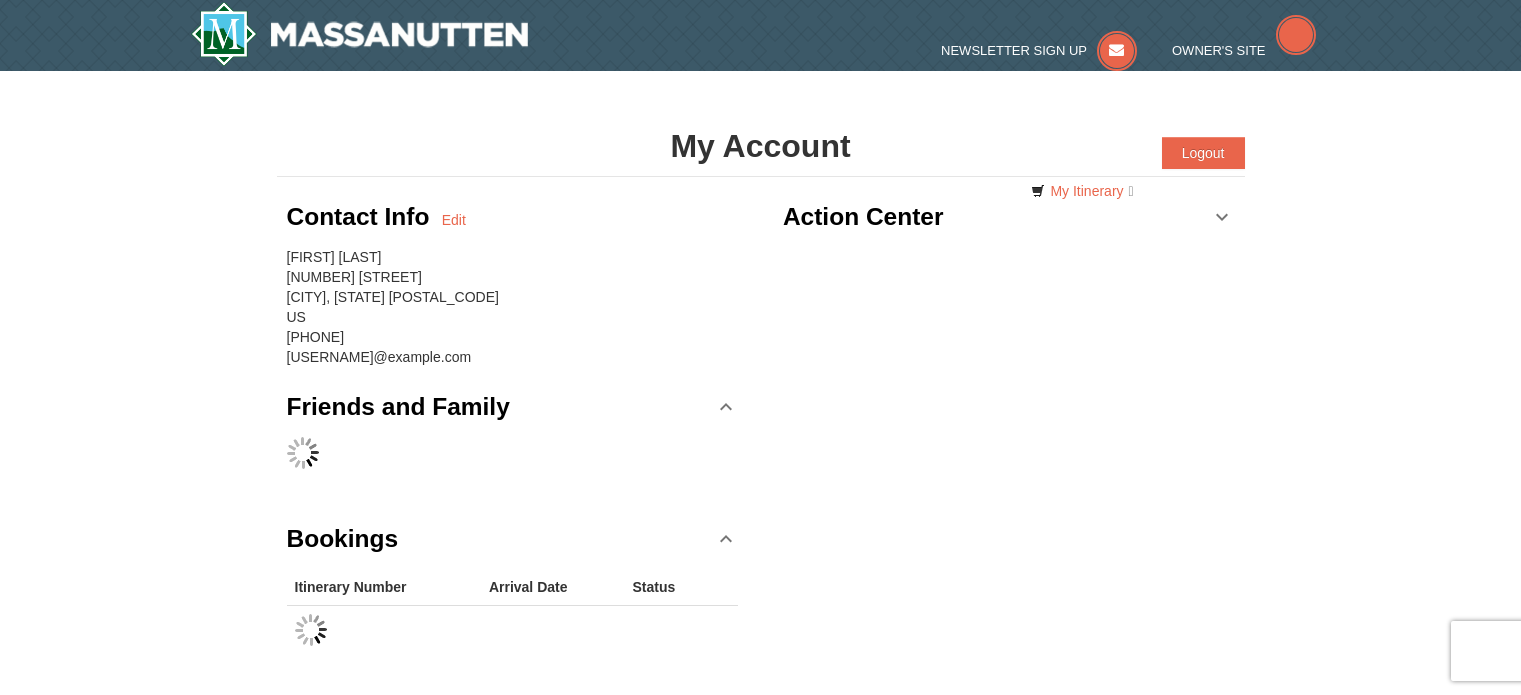 scroll, scrollTop: 0, scrollLeft: 0, axis: both 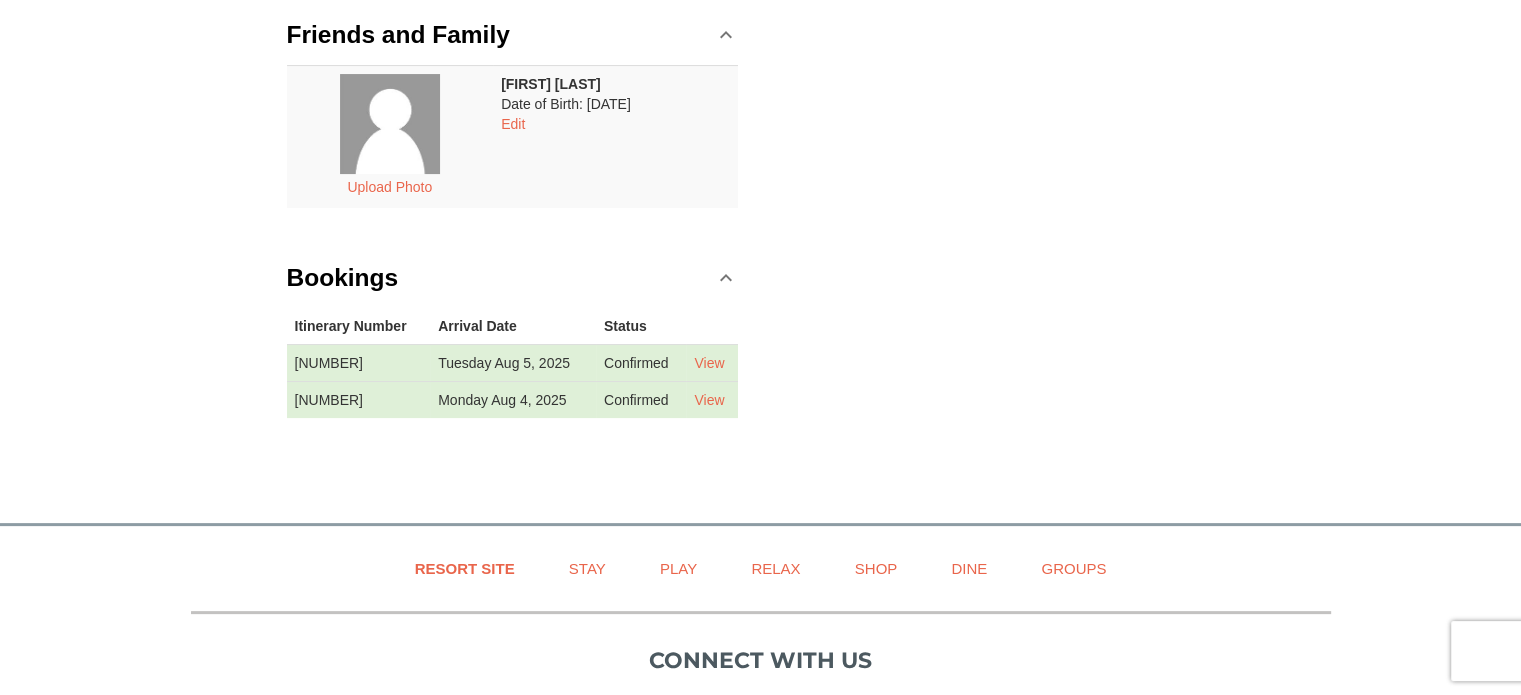 click on "View" at bounding box center (712, 362) 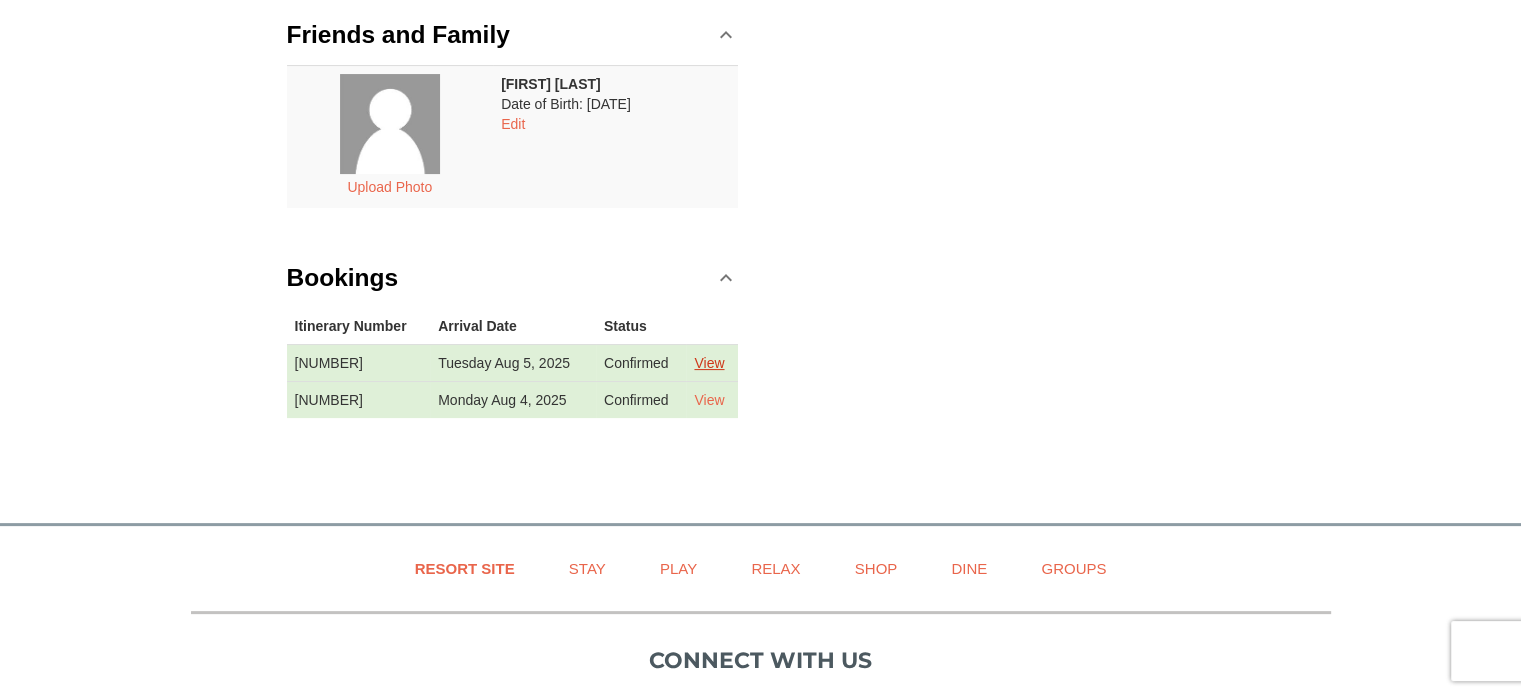 click on "View" at bounding box center (709, 363) 